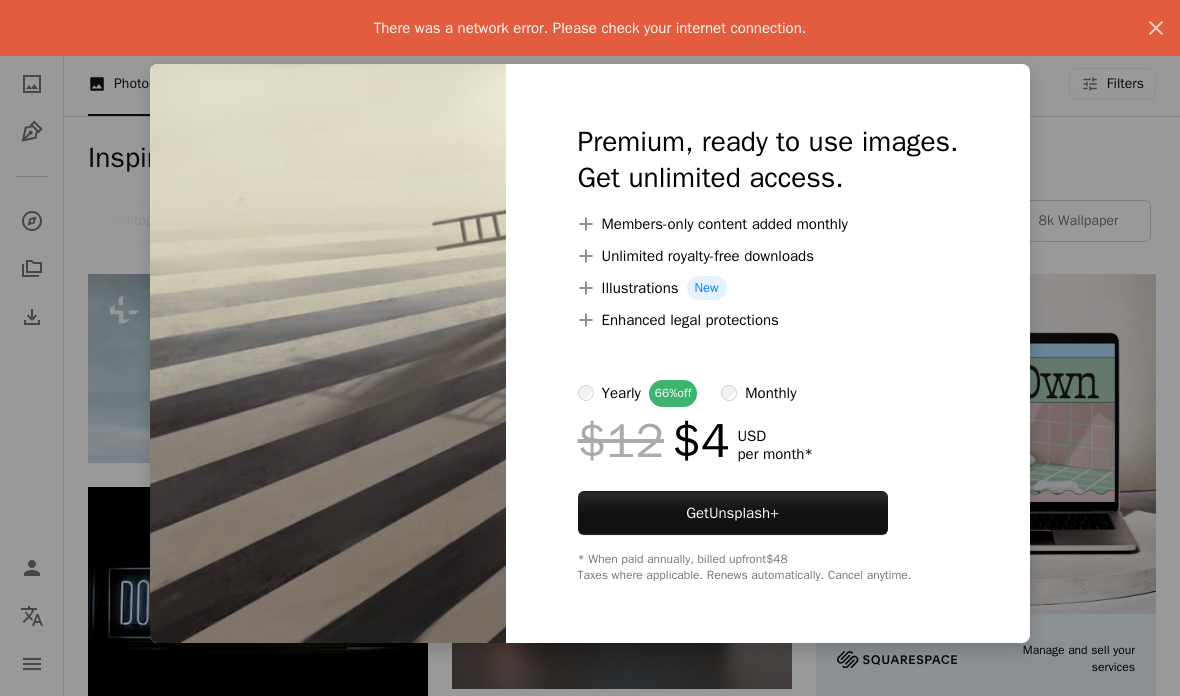 scroll, scrollTop: 1271, scrollLeft: 0, axis: vertical 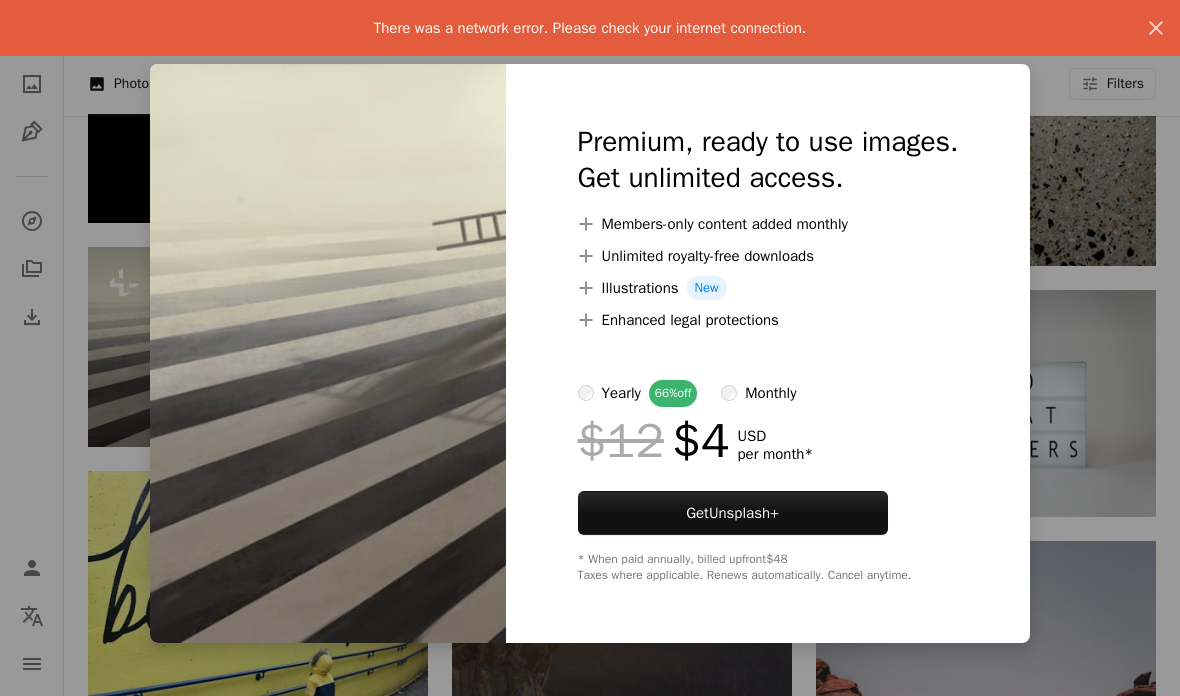 click on "An X shape There was a network error. Please check your internet connection. An X shape Premium, ready to use images. Get unlimited access. A plus sign Members-only content added monthly A plus sign Unlimited royalty-free downloads A plus sign Illustrations  New A plus sign Enhanced legal protections yearly 66%  off monthly $12   $4 USD per month * Get  Unsplash+ * When paid annually, billed upfront  $48 Taxes where applicable. Renews automatically. Cancel anytime." at bounding box center (590, 348) 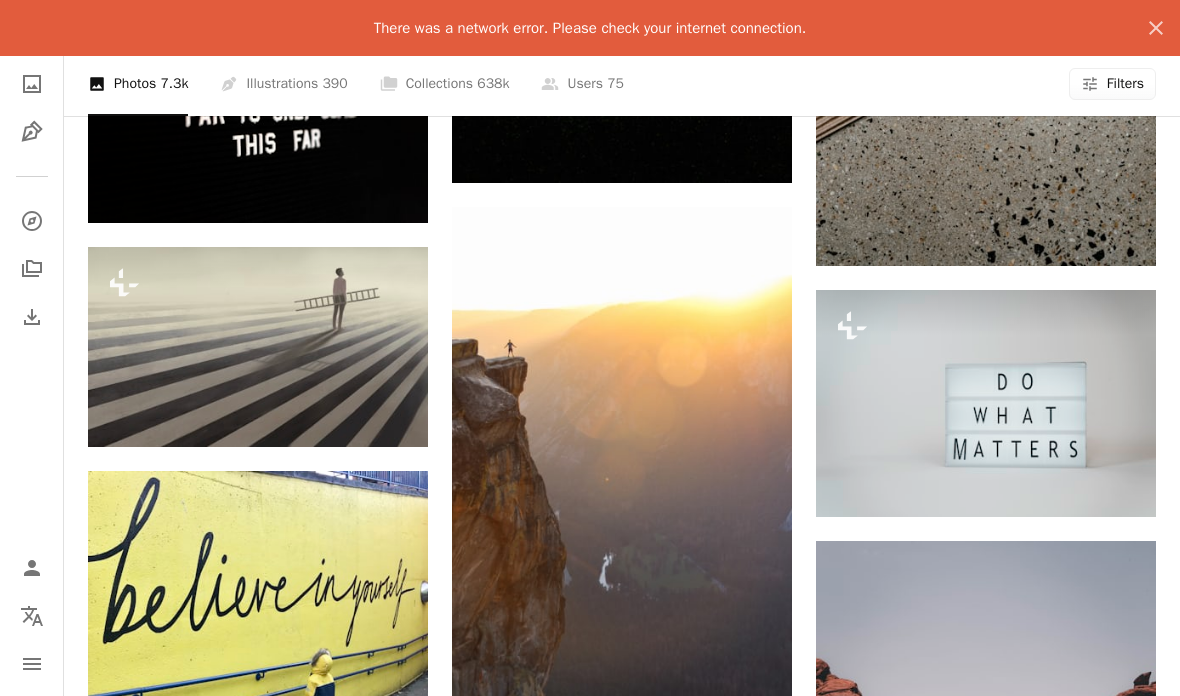click at bounding box center [258, 347] 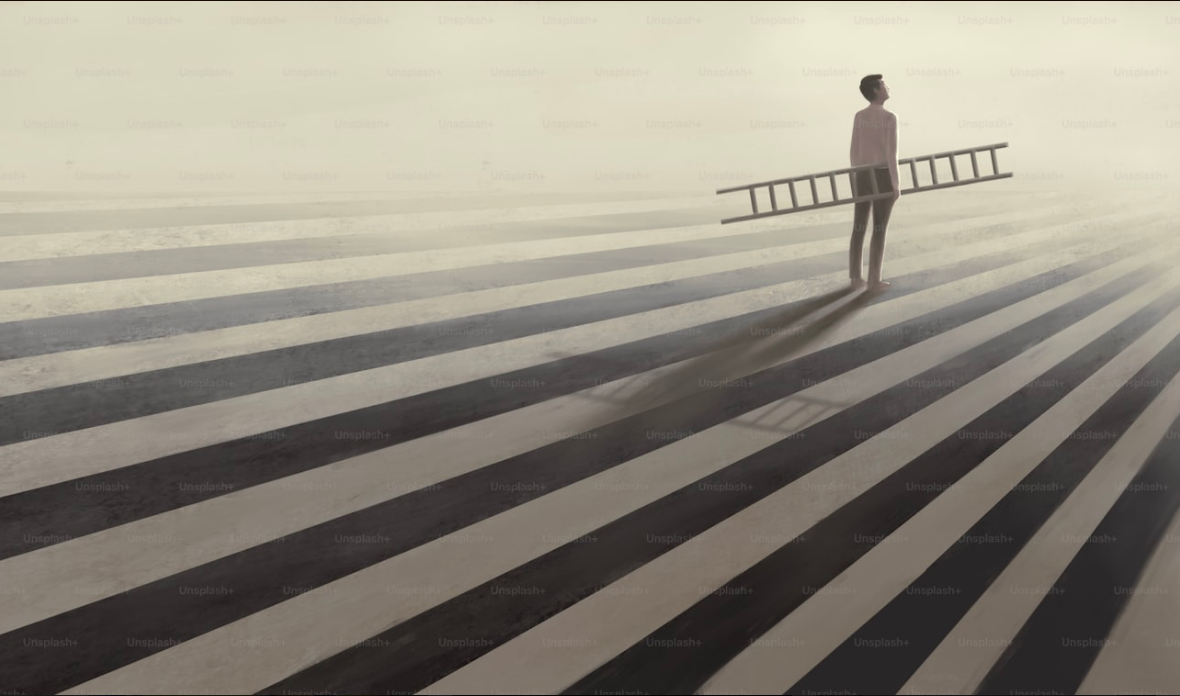 click at bounding box center [590, 348] 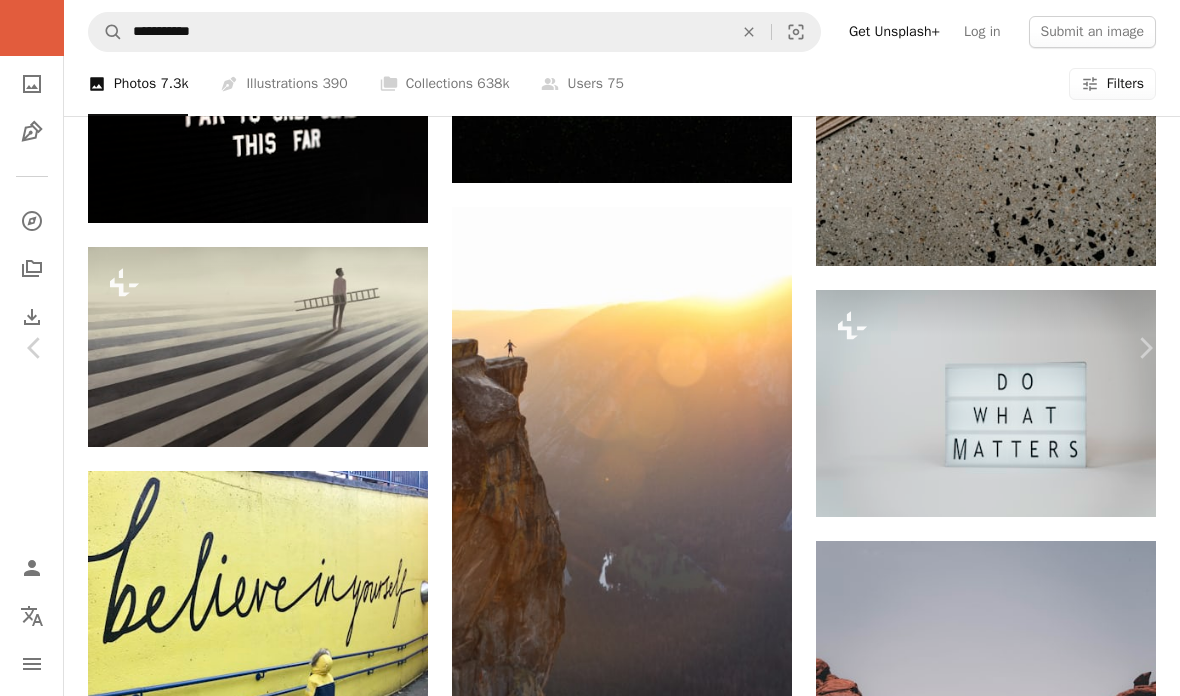 click at bounding box center (582, 2771) 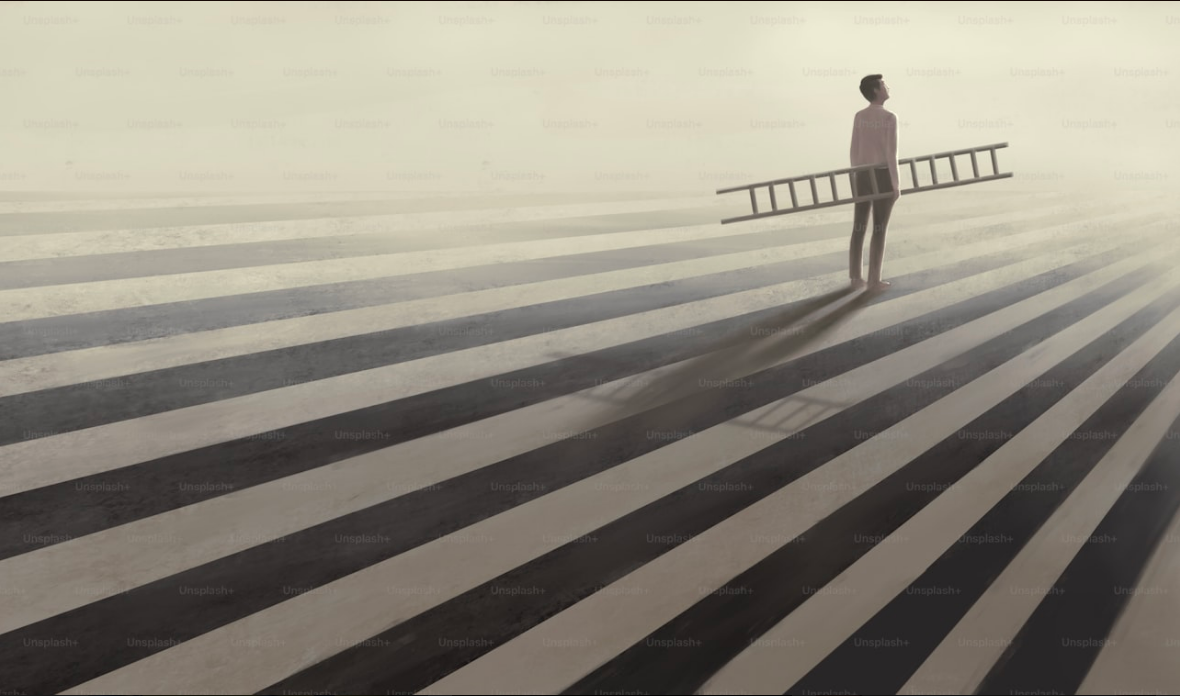 click at bounding box center [590, 348] 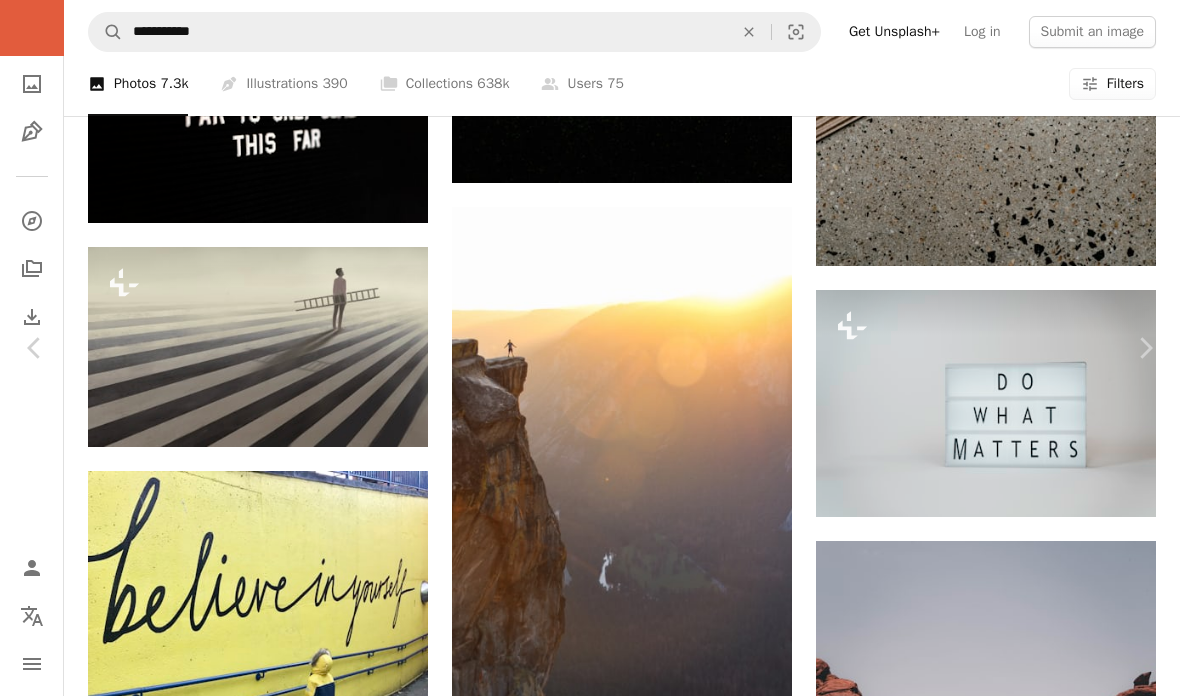 click at bounding box center (582, 2771) 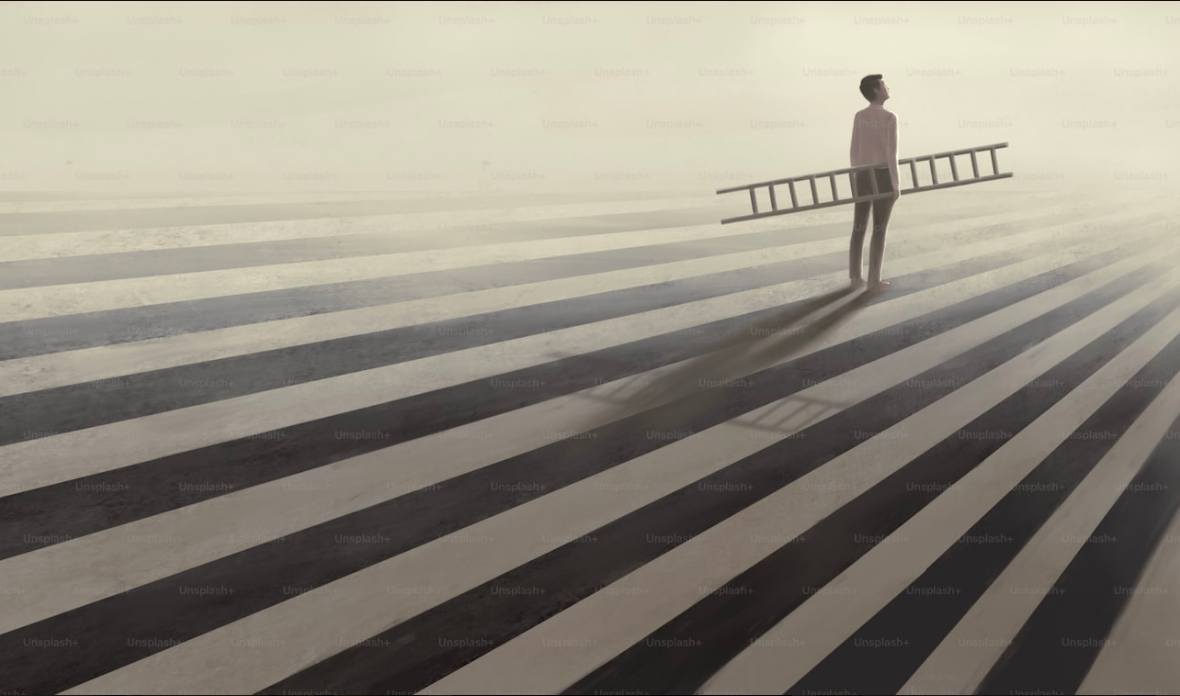 click at bounding box center (590, 348) 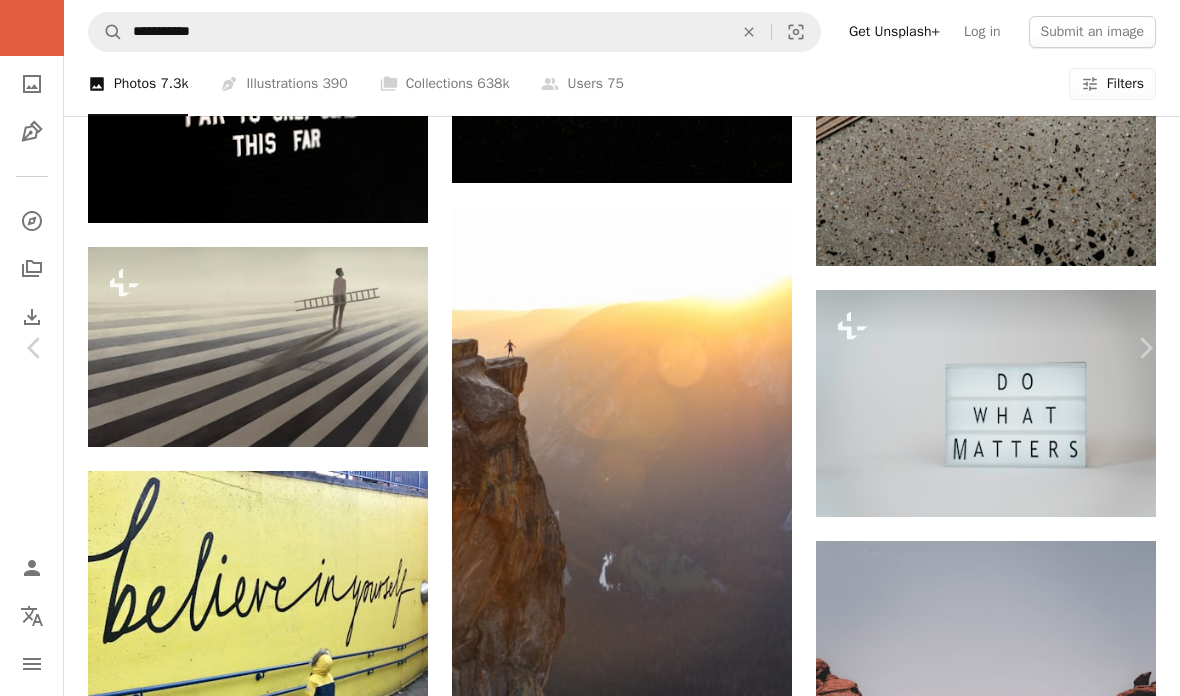 click at bounding box center [582, 2771] 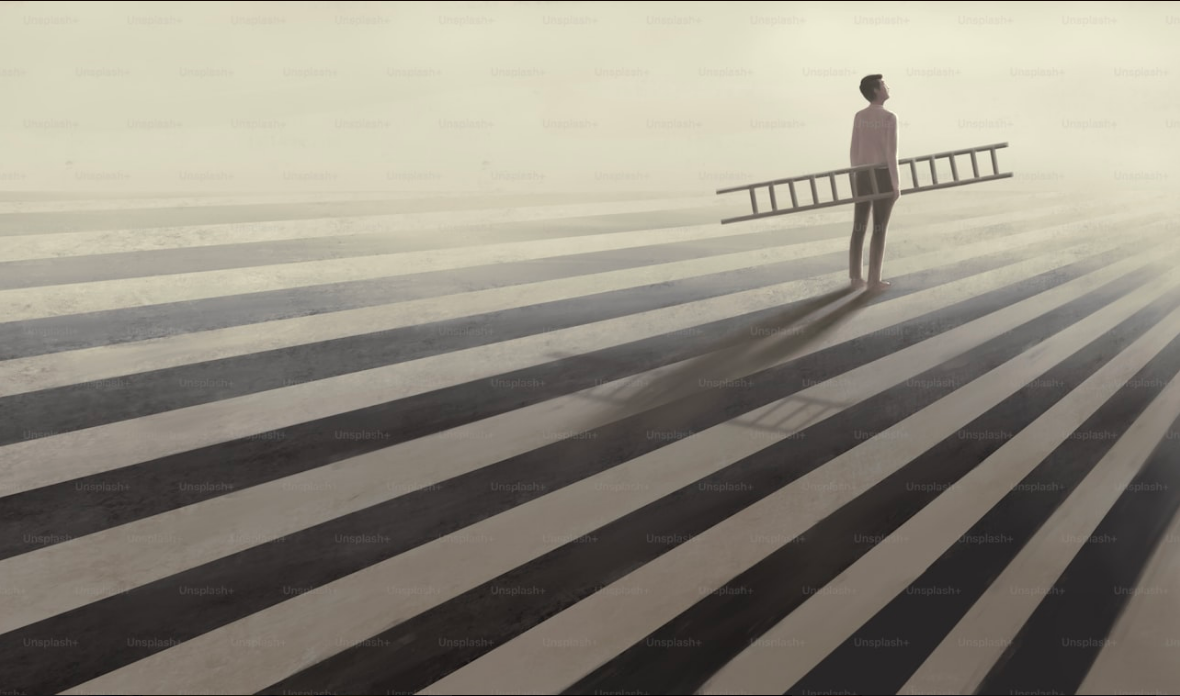 click at bounding box center (590, 348) 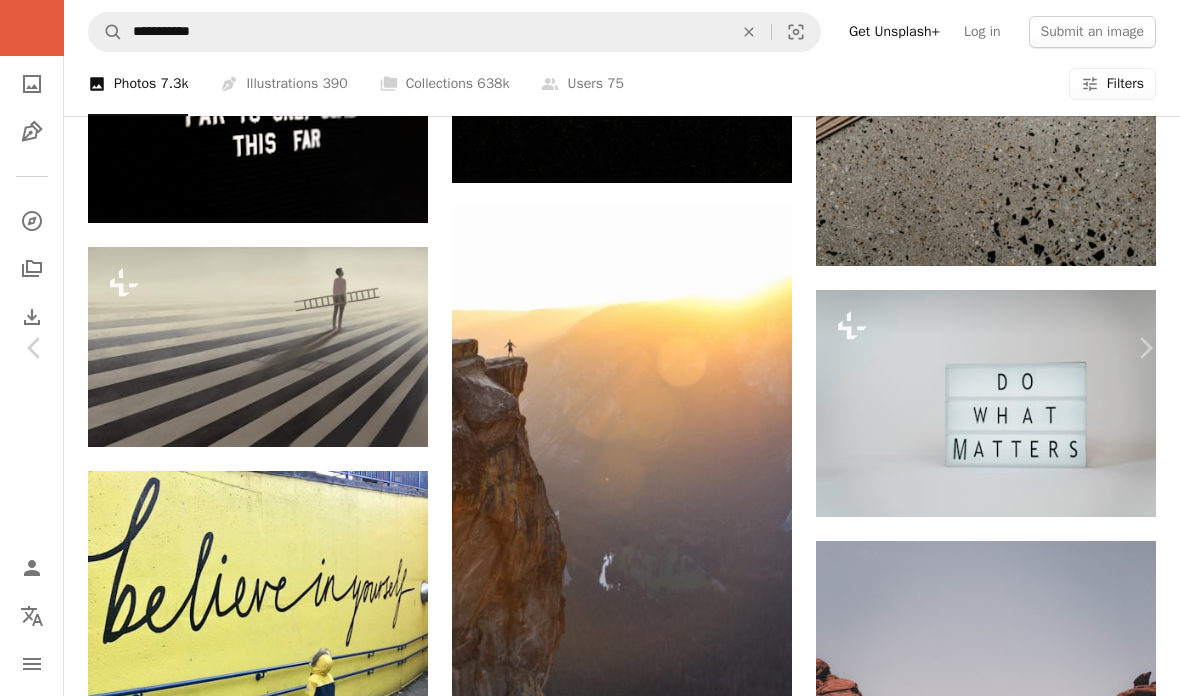 click at bounding box center (582, 2771) 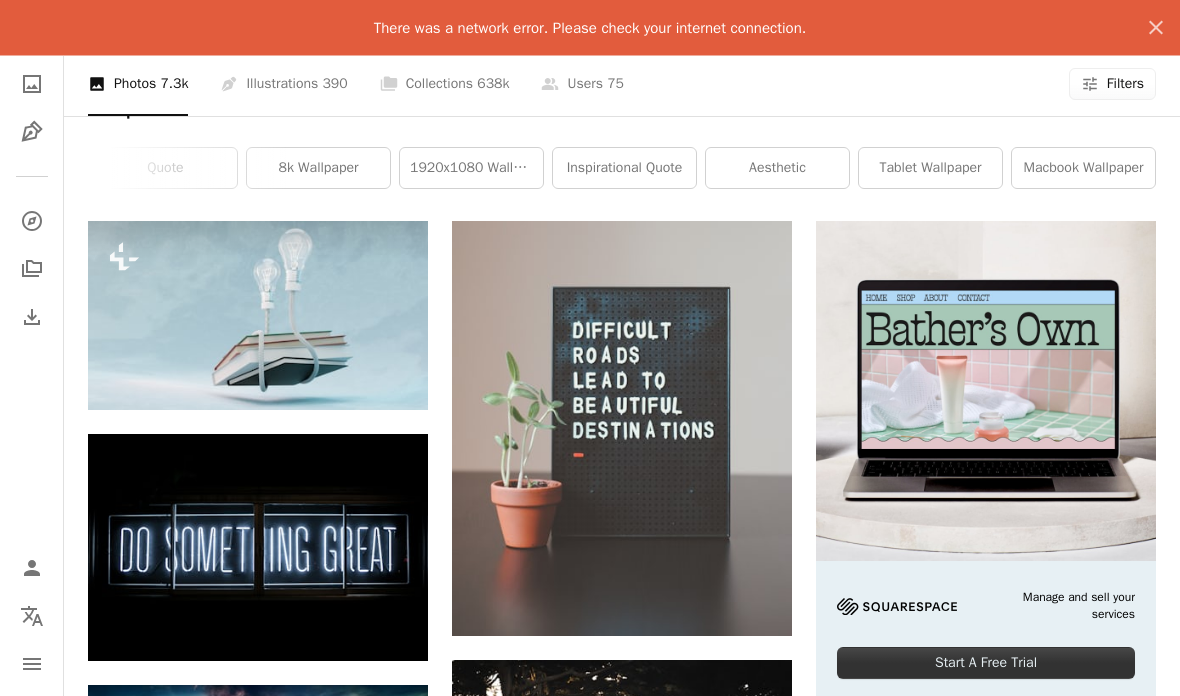 scroll, scrollTop: 0, scrollLeft: 0, axis: both 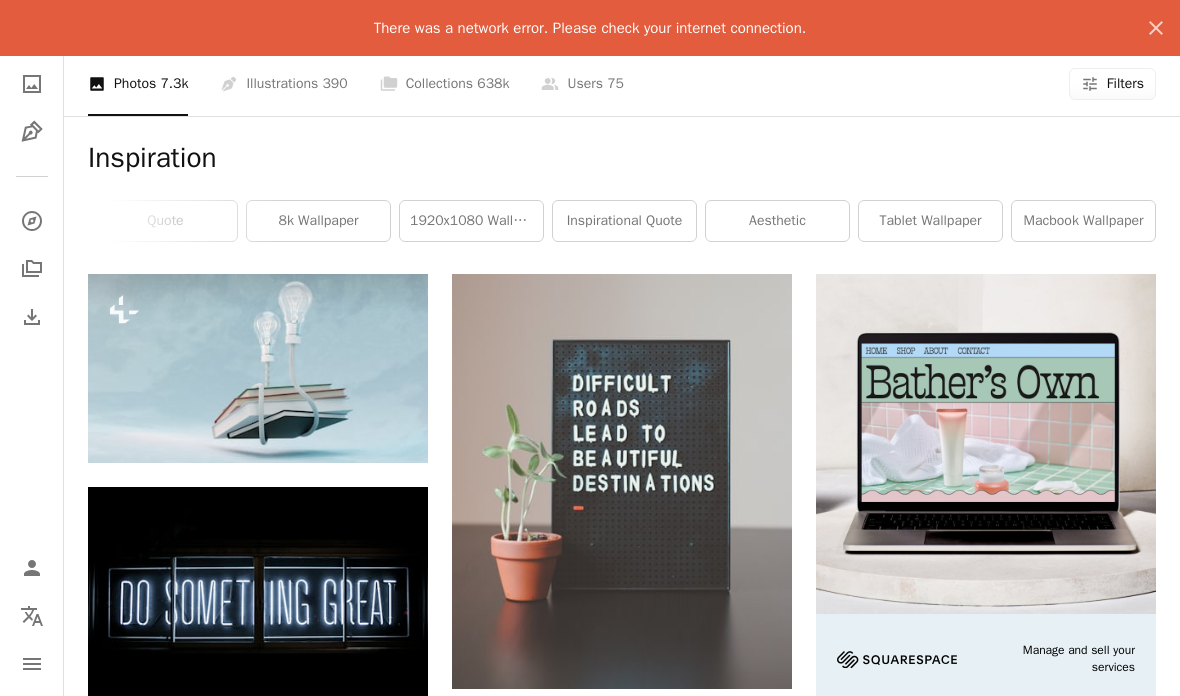 click on "tablet wallpaper" at bounding box center [930, 221] 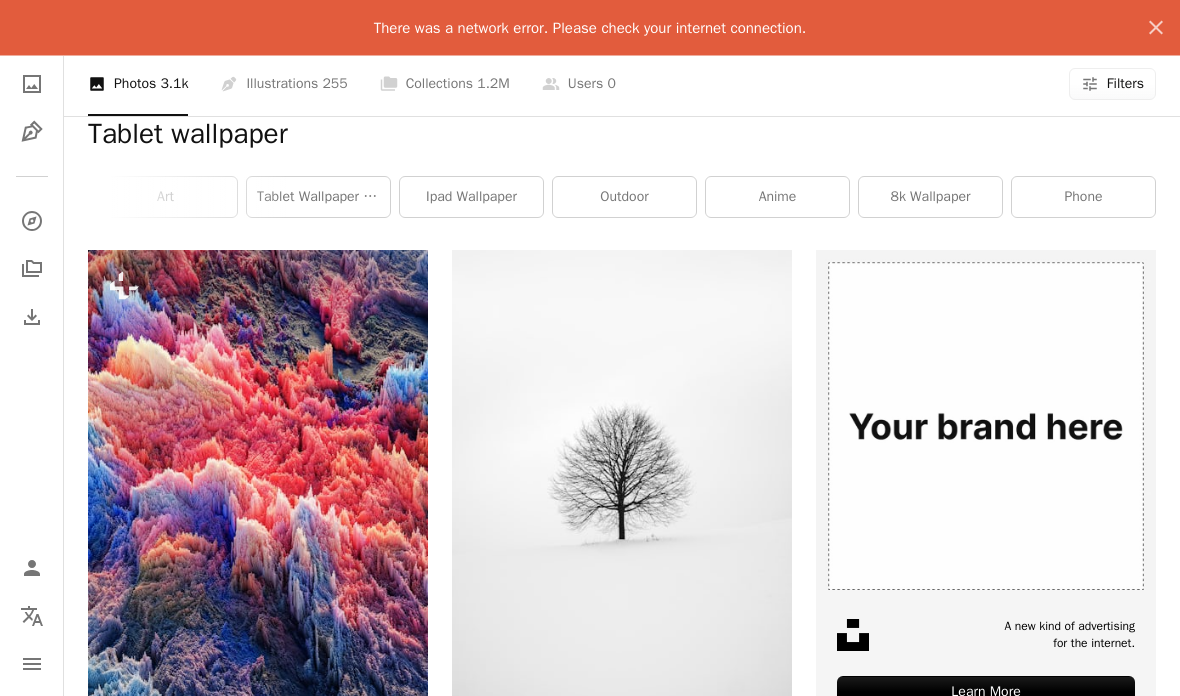 scroll, scrollTop: 0, scrollLeft: 0, axis: both 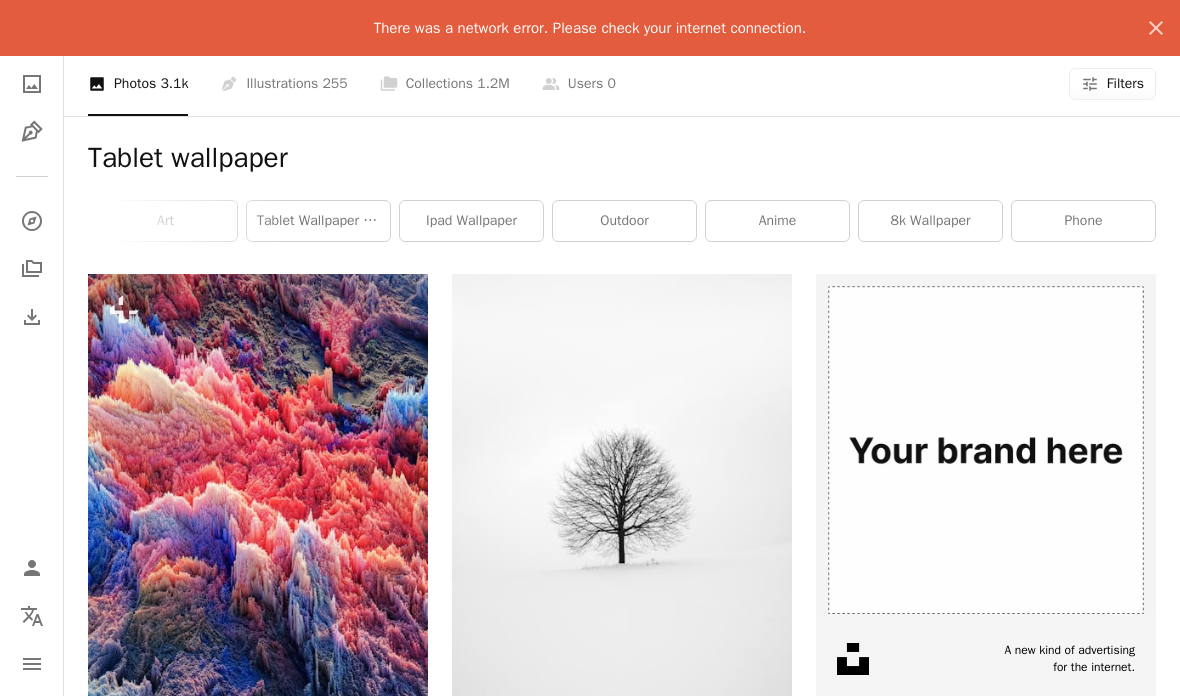 click on "ipad wallpaper" at bounding box center (471, 221) 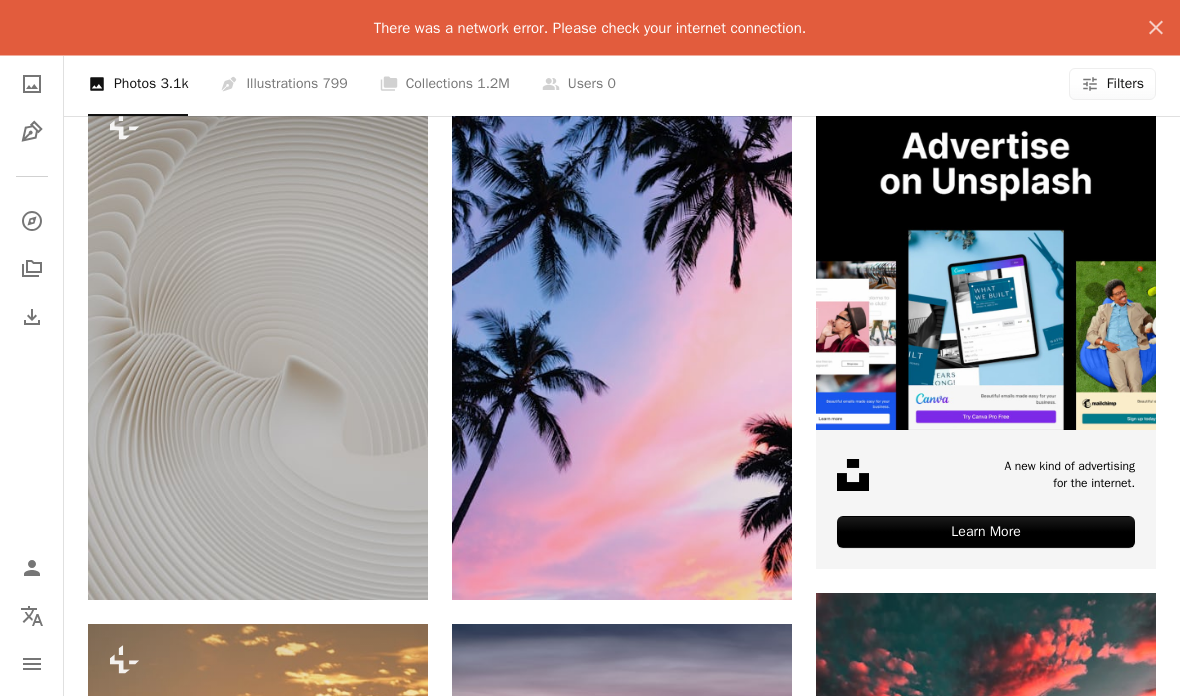 scroll, scrollTop: 189, scrollLeft: 0, axis: vertical 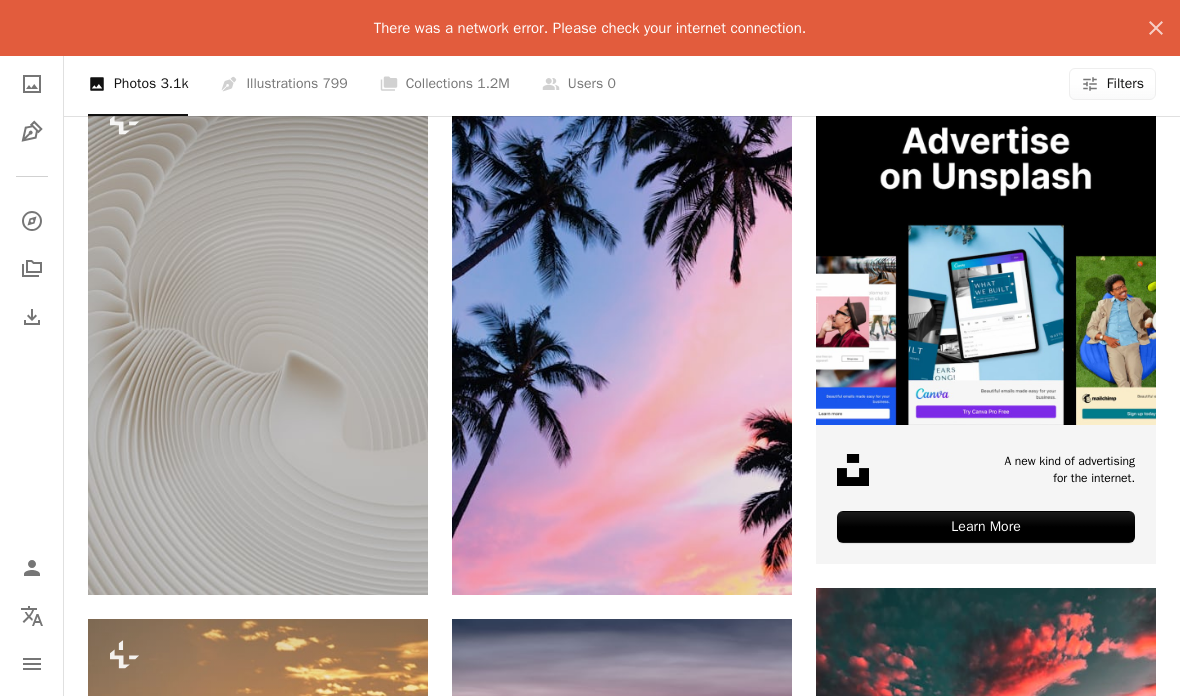 click at bounding box center [258, 340] 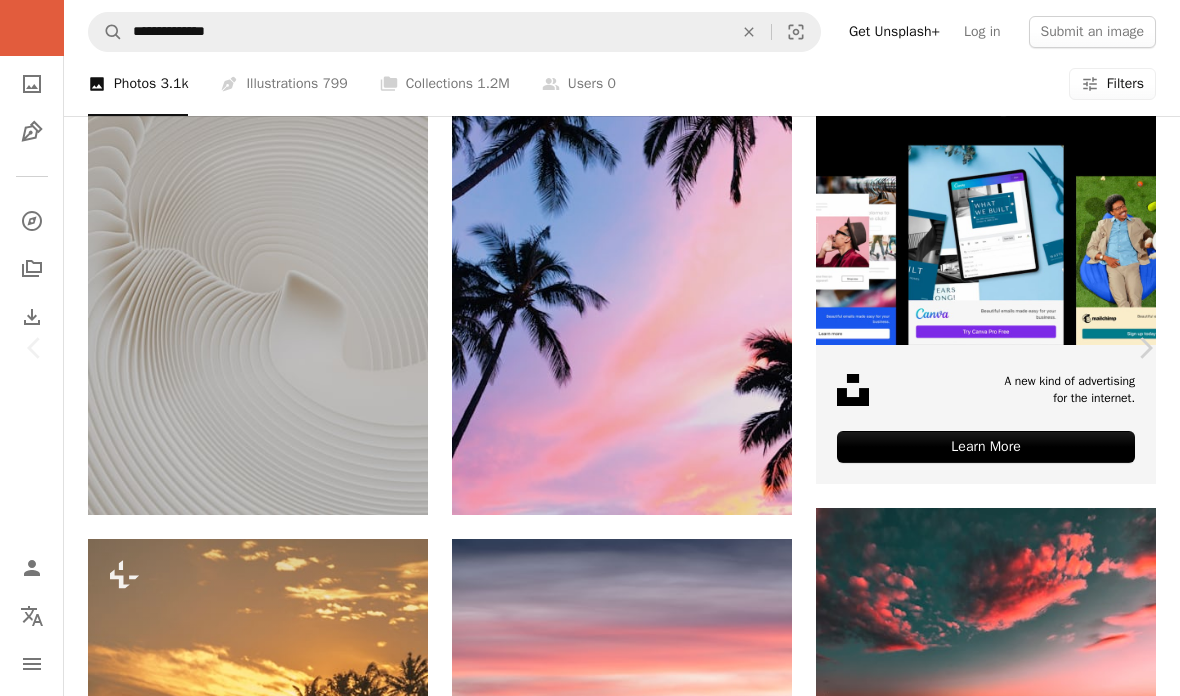 click at bounding box center [582, 5452] 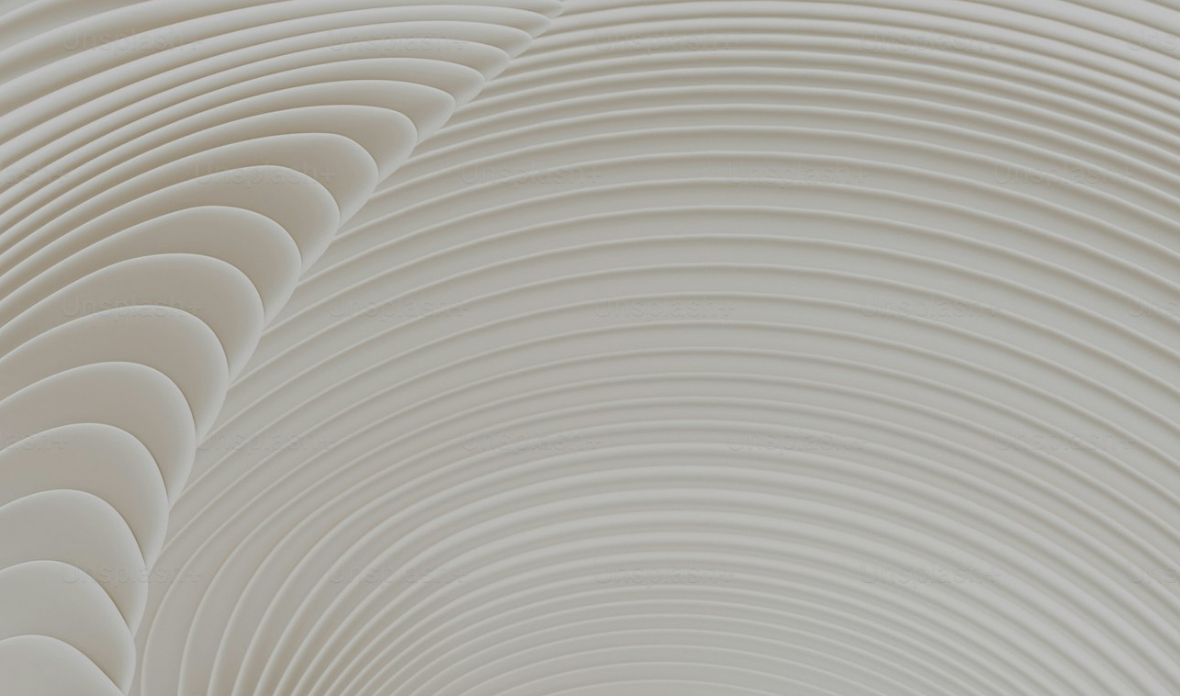 scroll, scrollTop: 0, scrollLeft: 0, axis: both 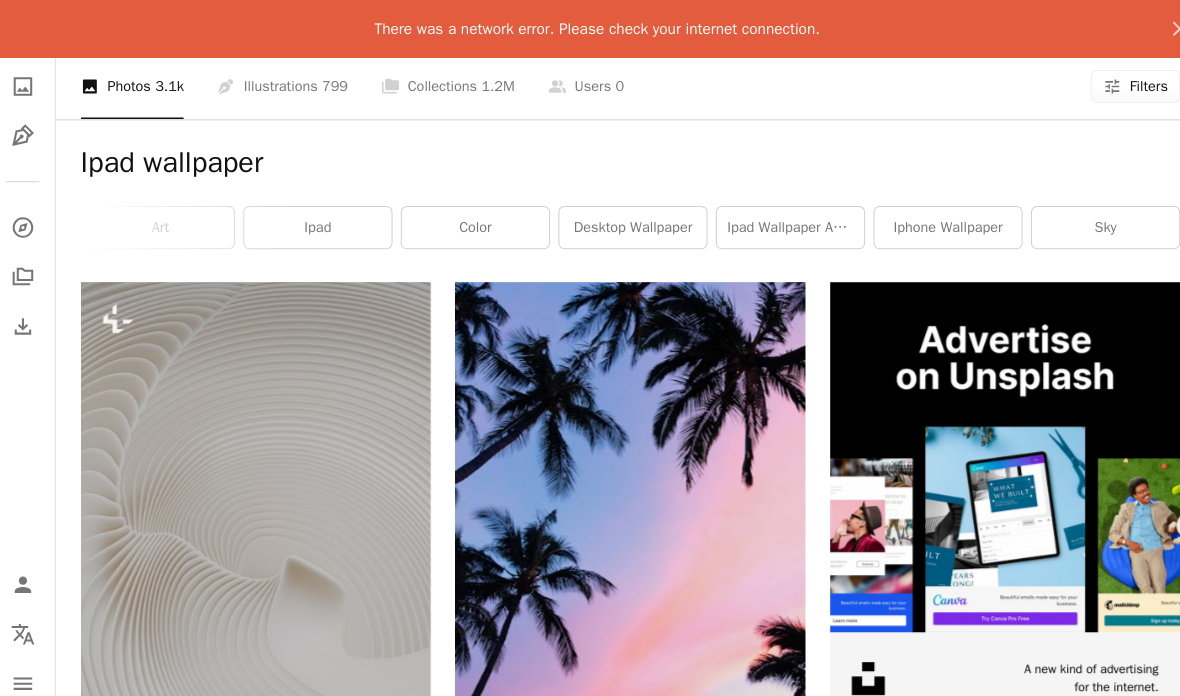 click on "An X shape" 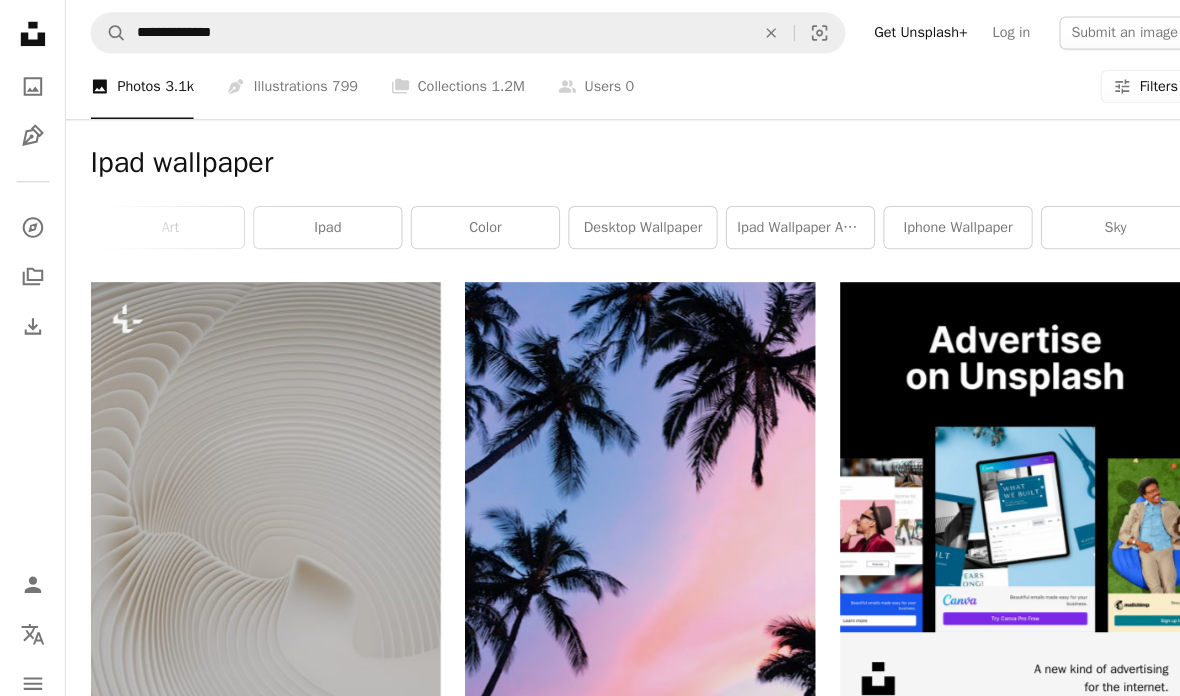 click on "An X shape" at bounding box center (749, 32) 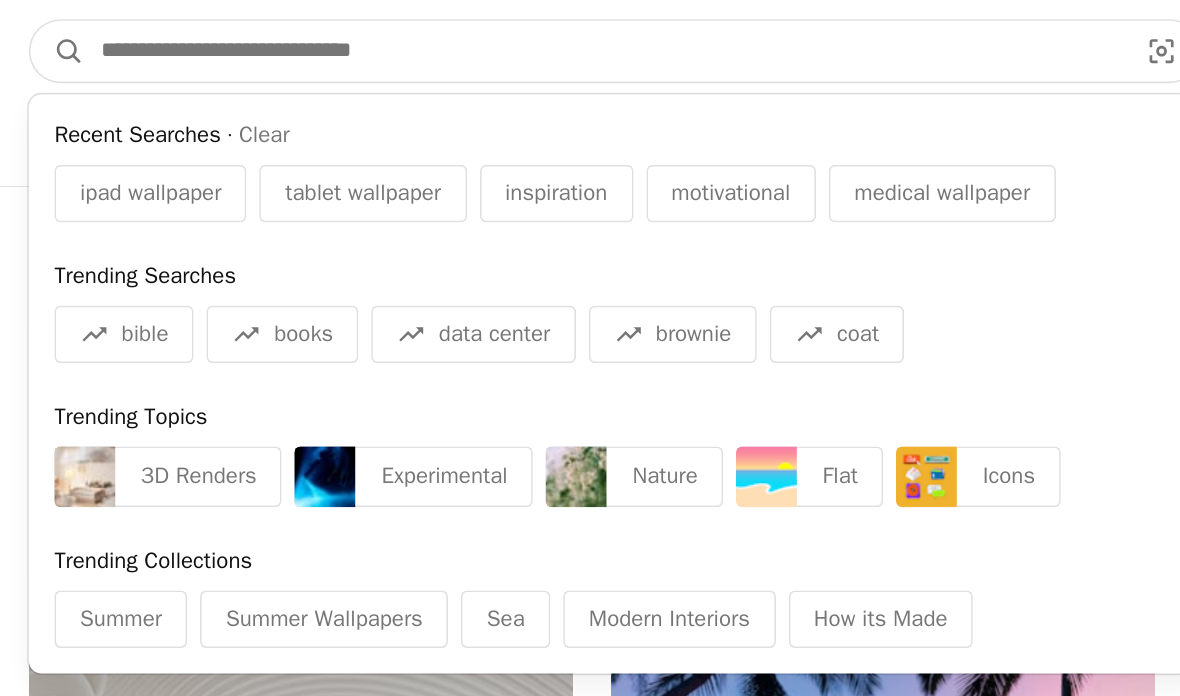 click at bounding box center [447, 32] 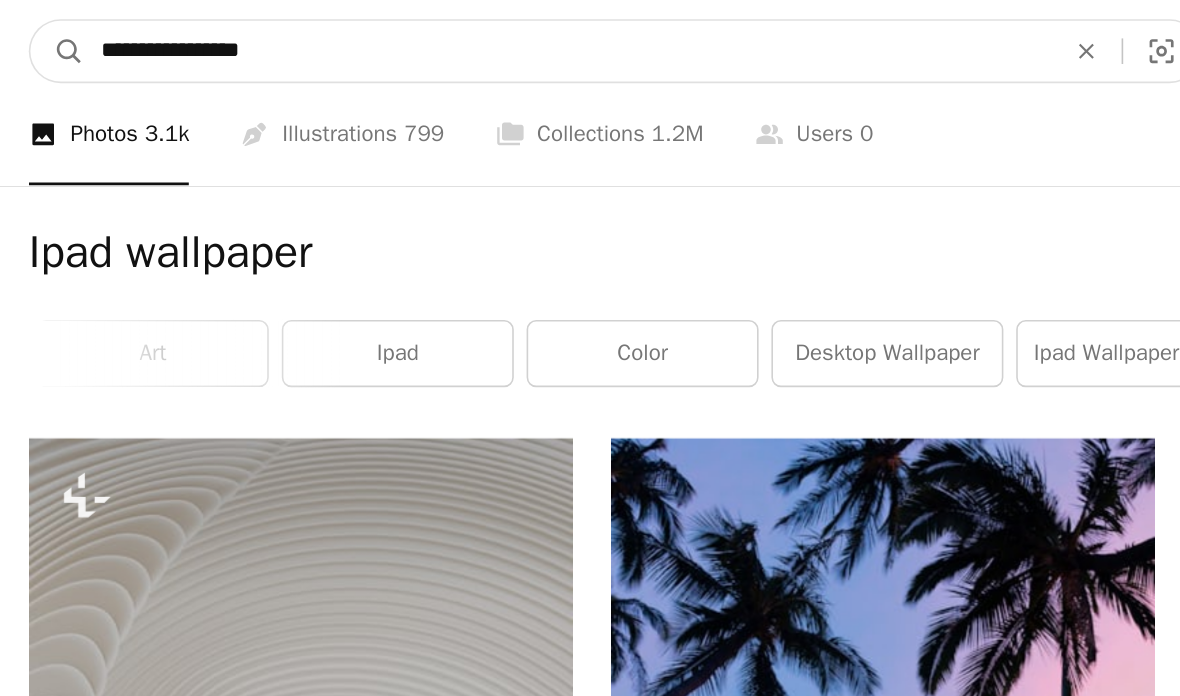 type on "**********" 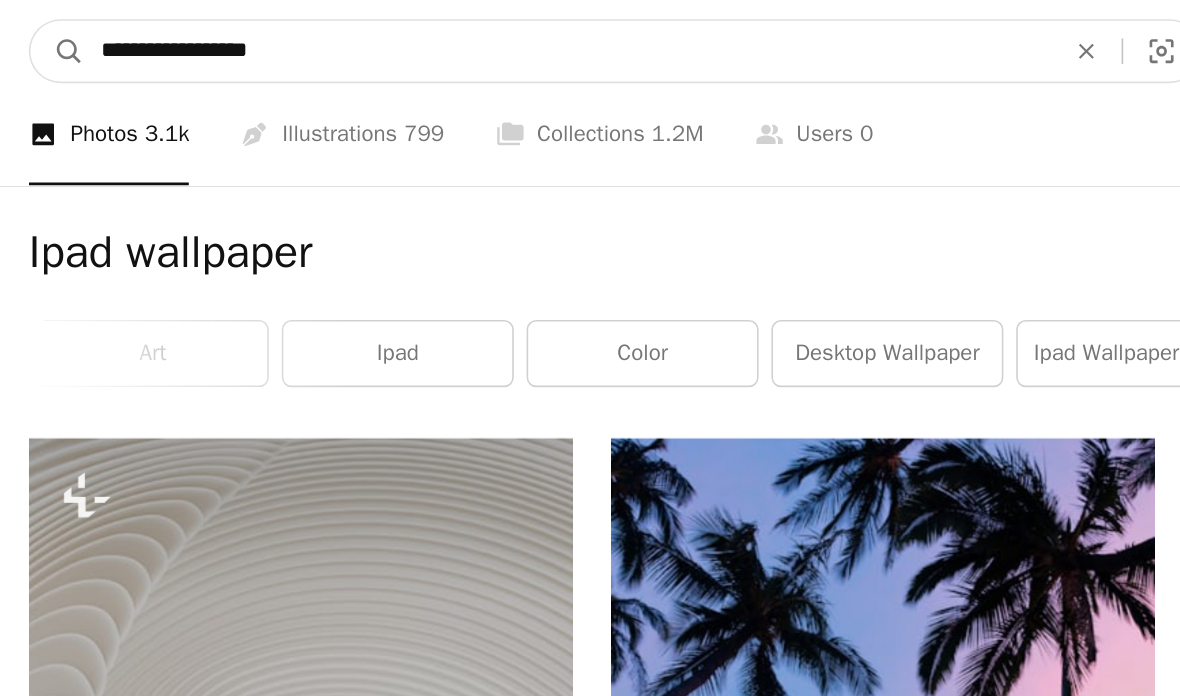 click on "A magnifying glass" at bounding box center (106, 32) 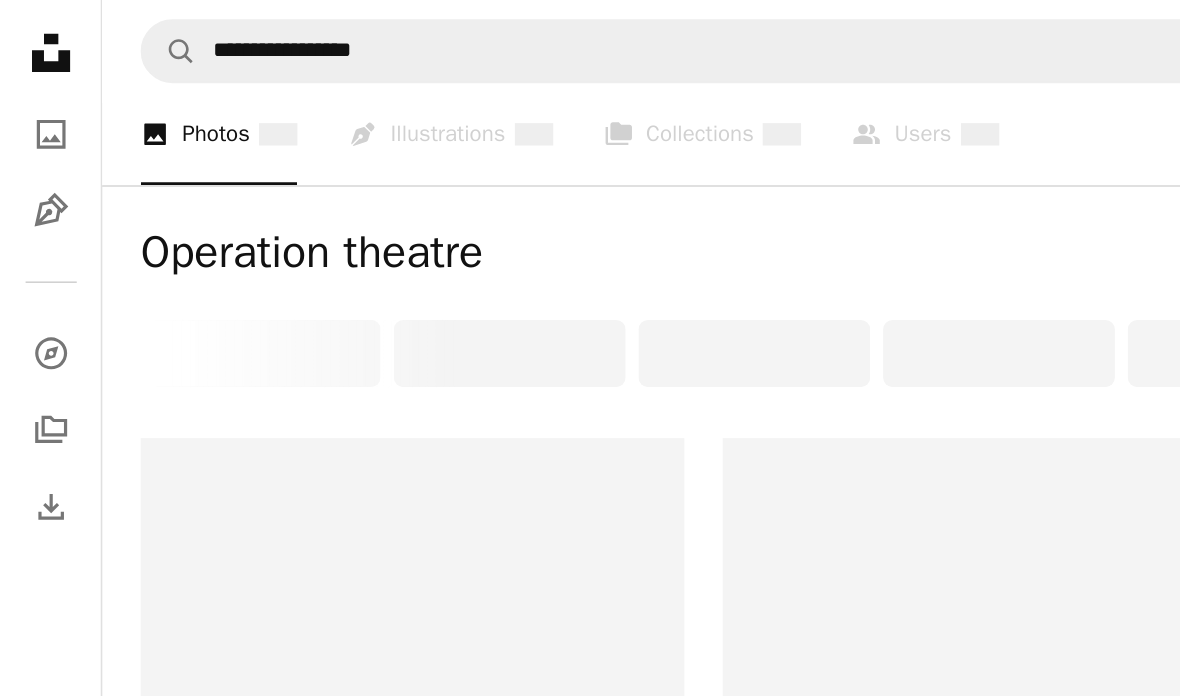 scroll, scrollTop: 0, scrollLeft: 607, axis: horizontal 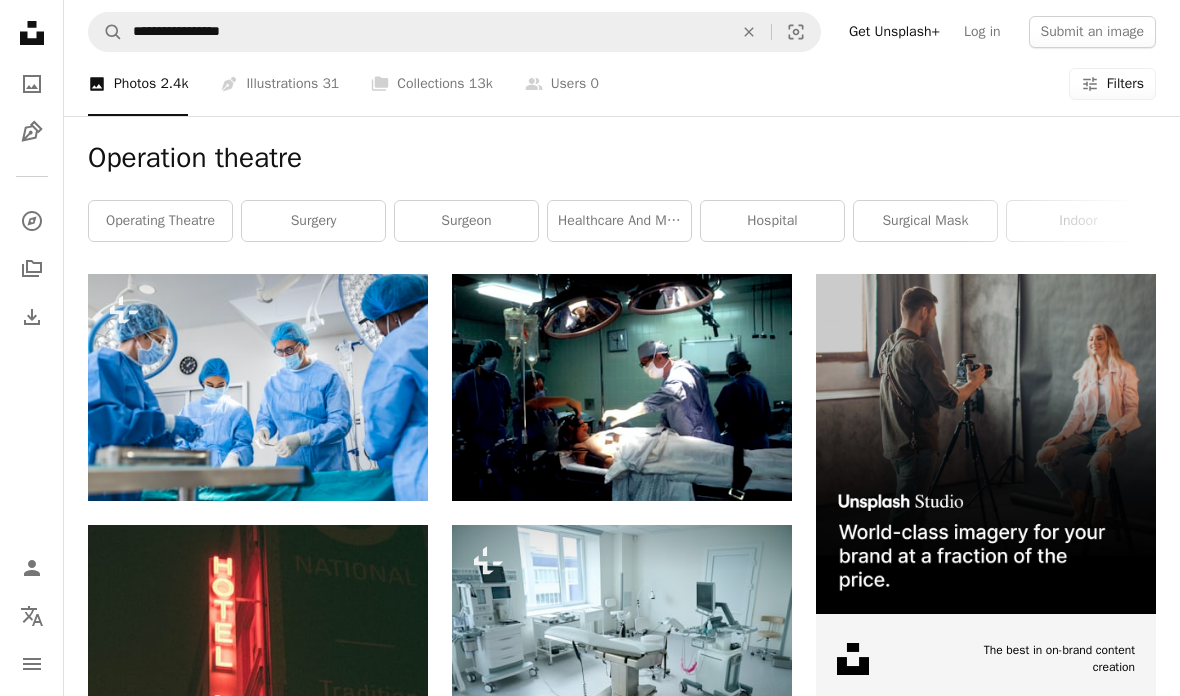 click on "operating theatre" at bounding box center [160, 221] 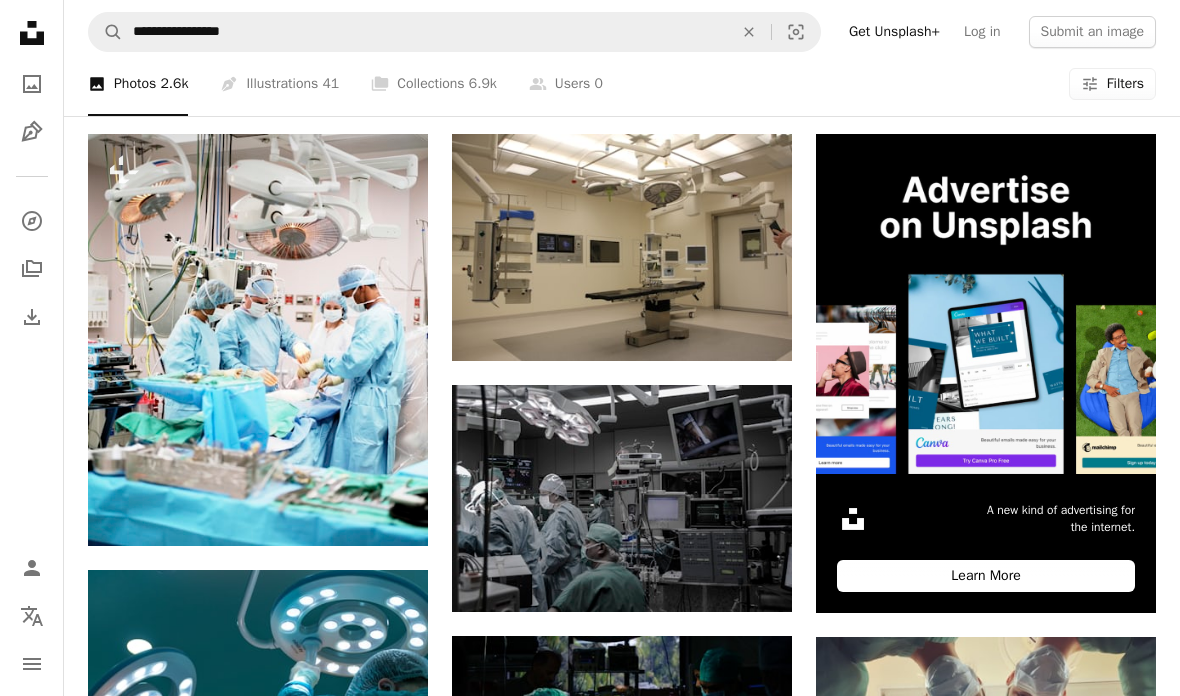 scroll, scrollTop: 140, scrollLeft: 0, axis: vertical 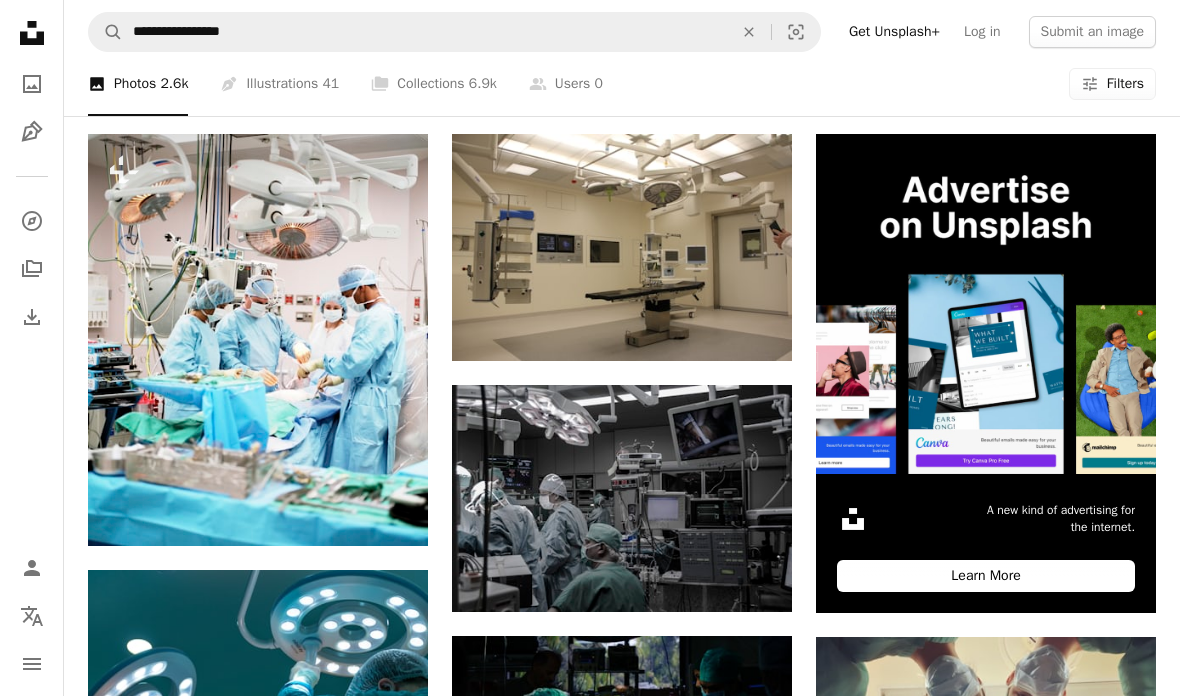 click on "Arrow pointing down" 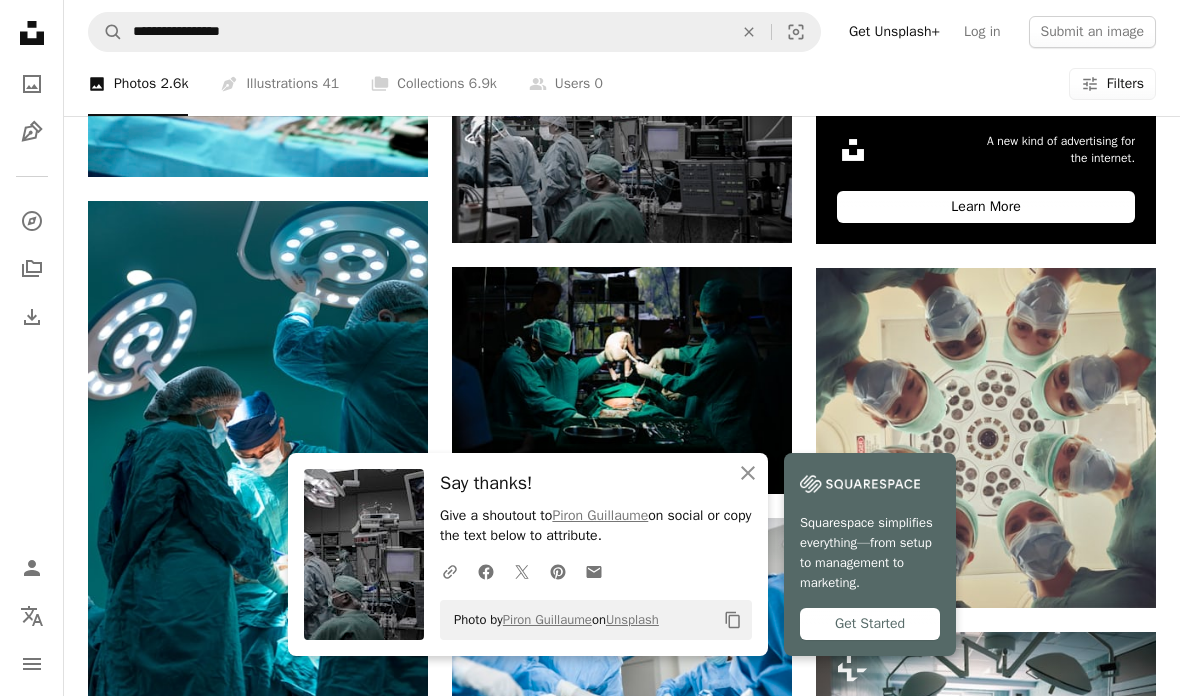 scroll, scrollTop: 504, scrollLeft: 0, axis: vertical 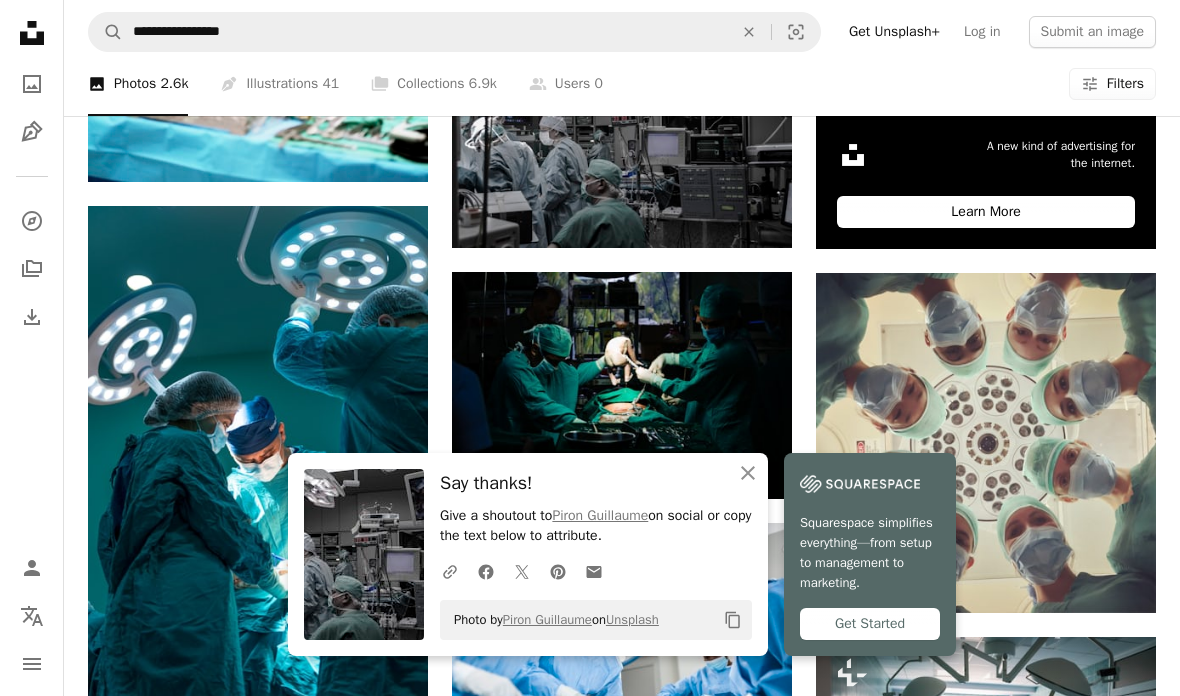 click on "An X shape" 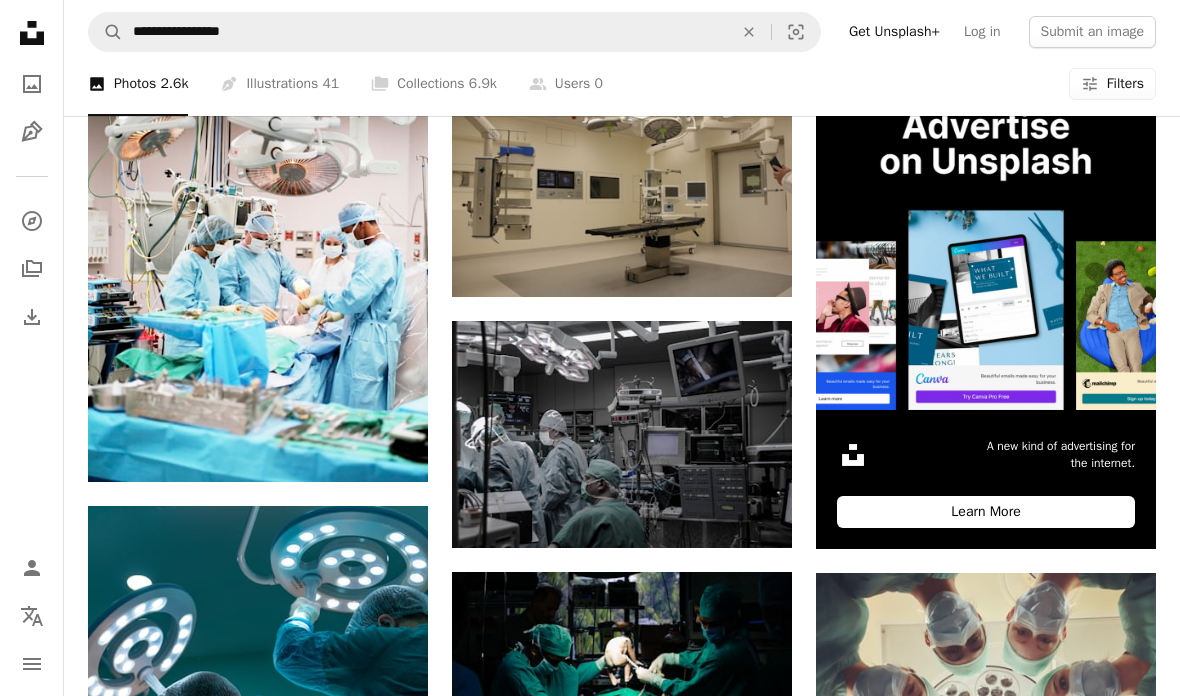 scroll, scrollTop: 0, scrollLeft: 0, axis: both 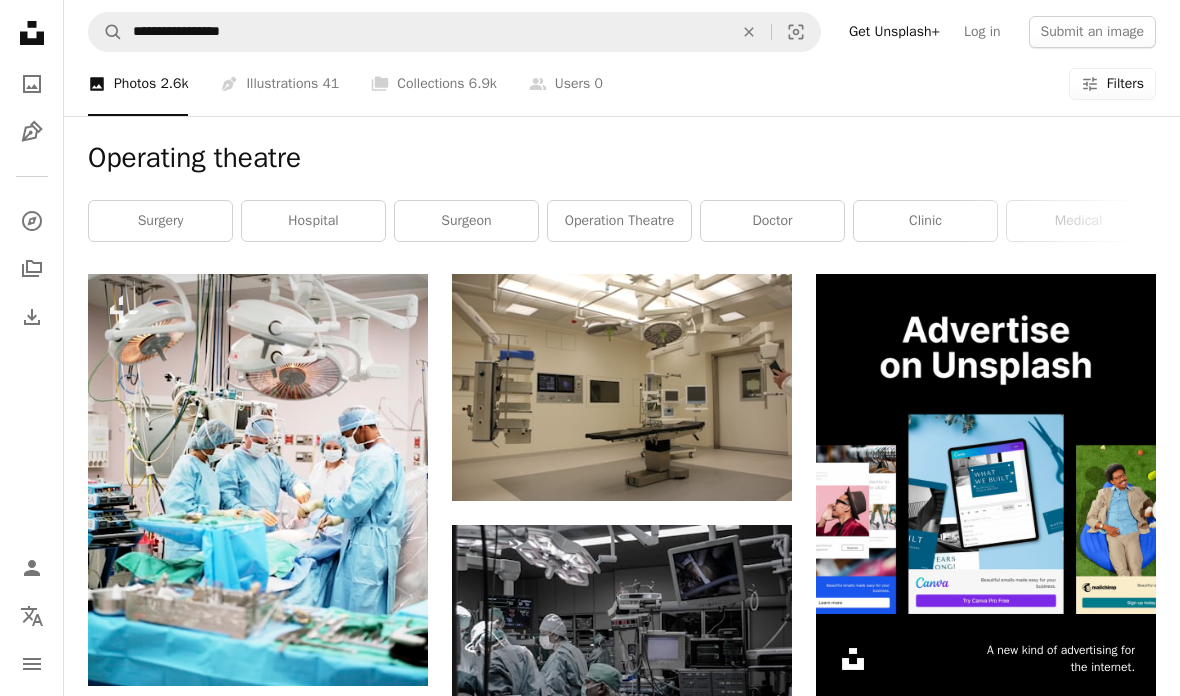 click on "surgery" at bounding box center (160, 221) 